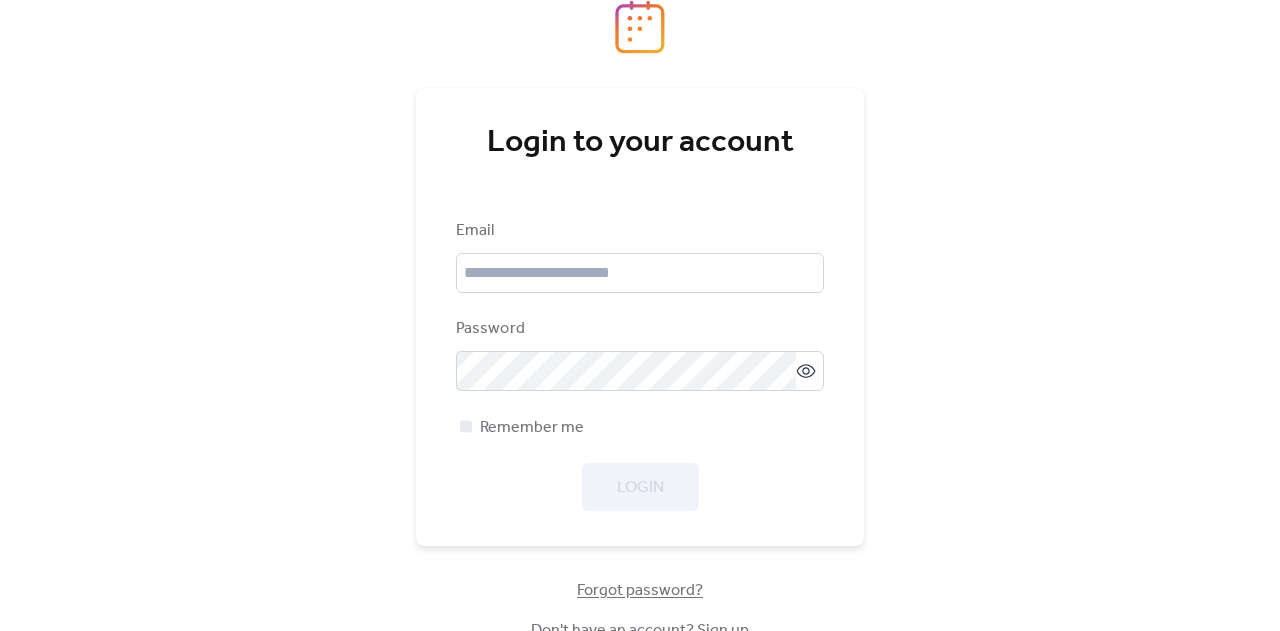 scroll, scrollTop: 0, scrollLeft: 0, axis: both 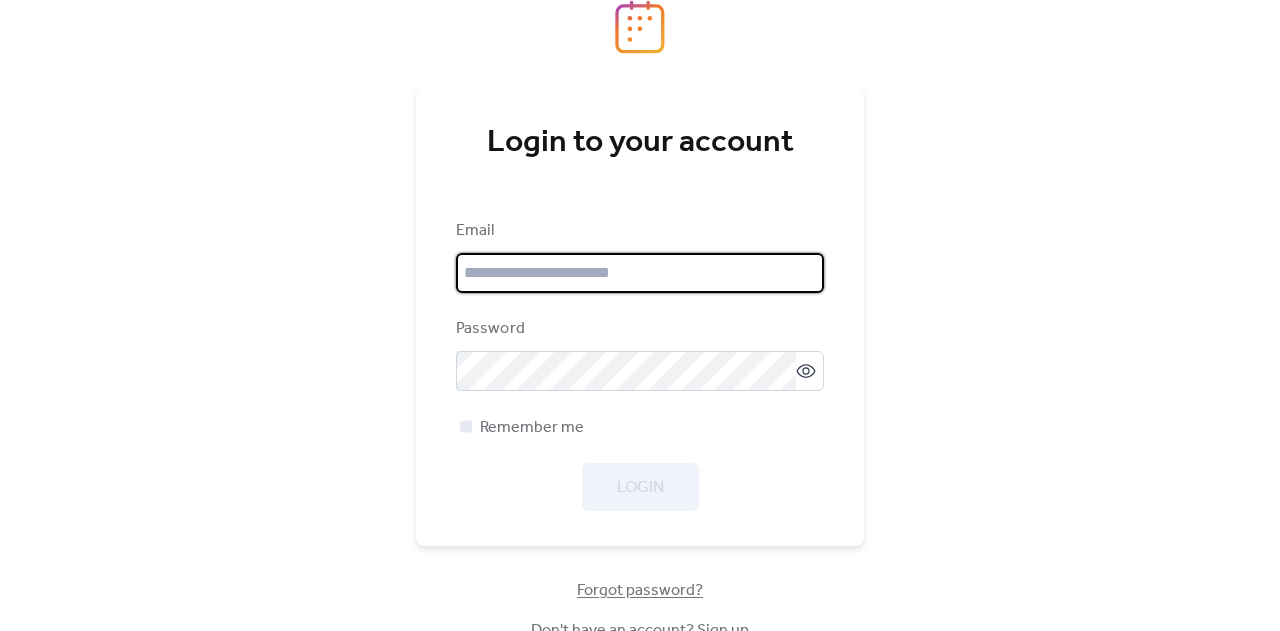 click at bounding box center [640, 273] 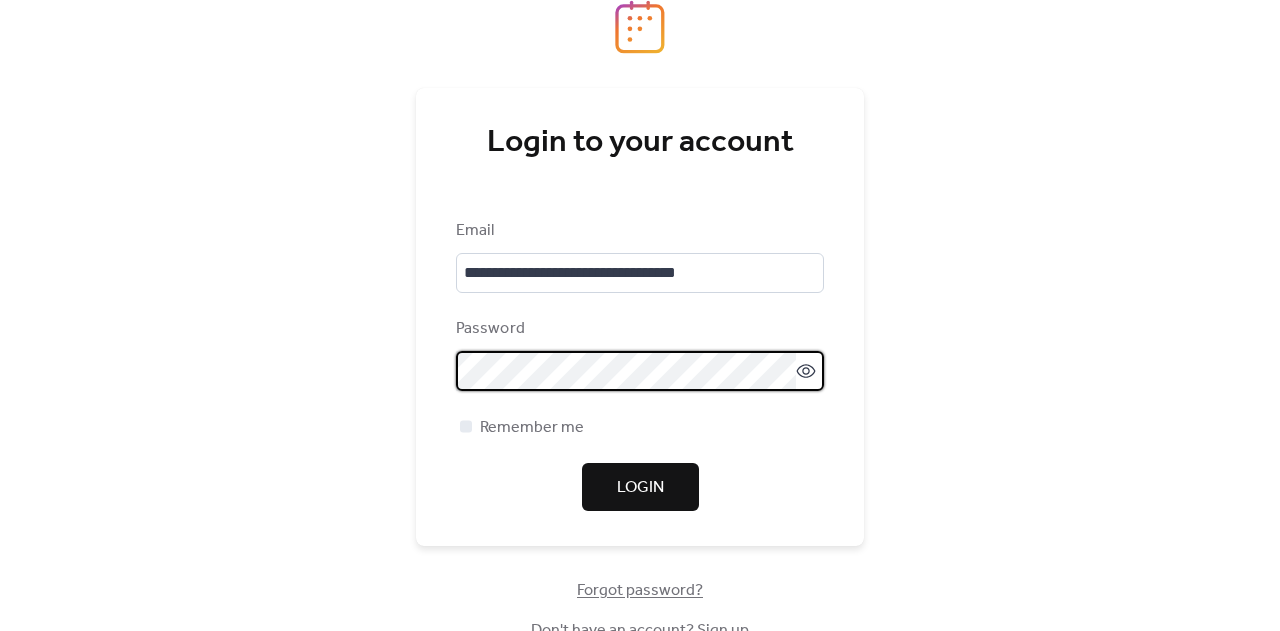 click 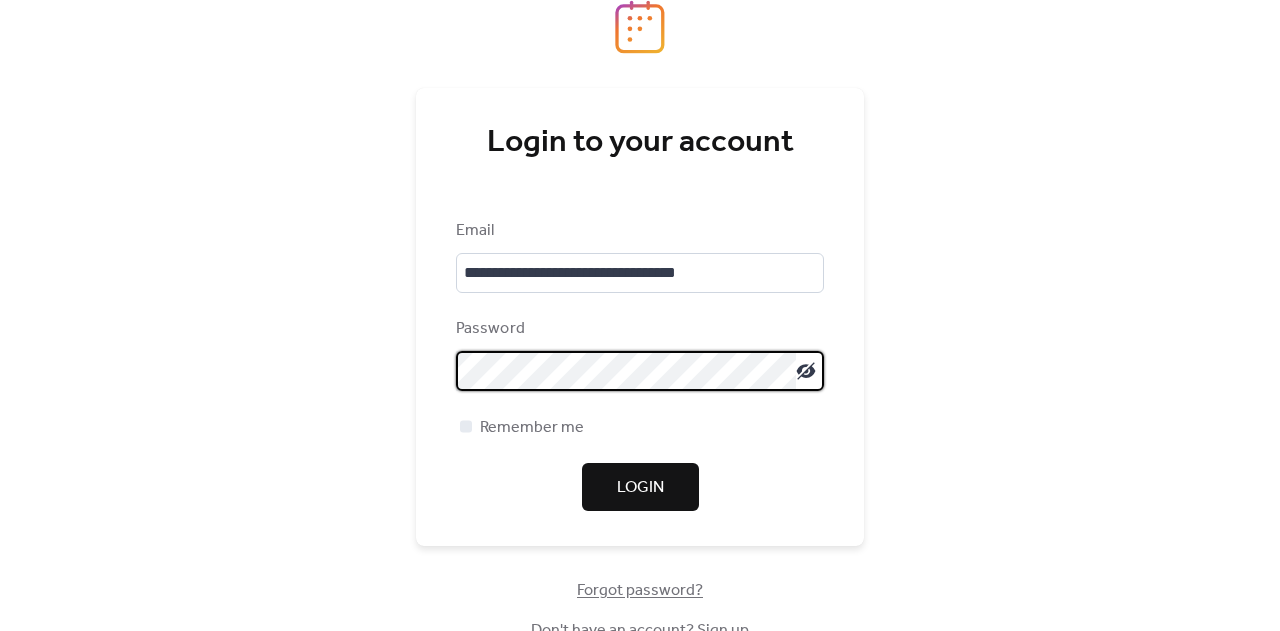 click 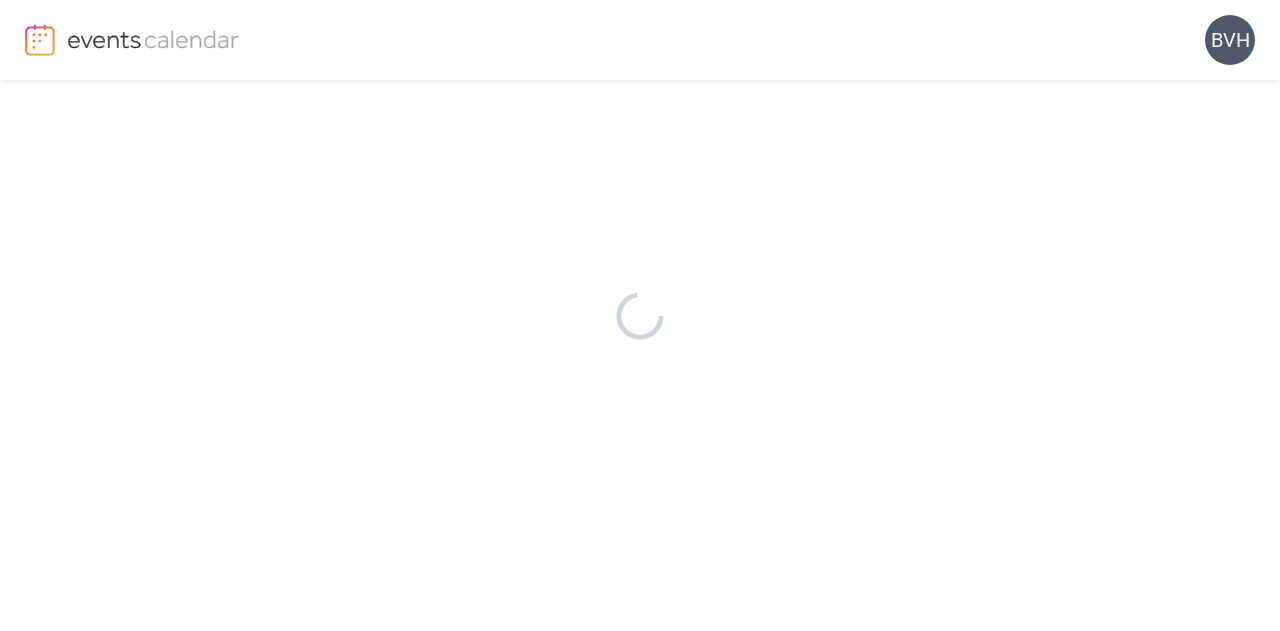 scroll, scrollTop: 0, scrollLeft: 0, axis: both 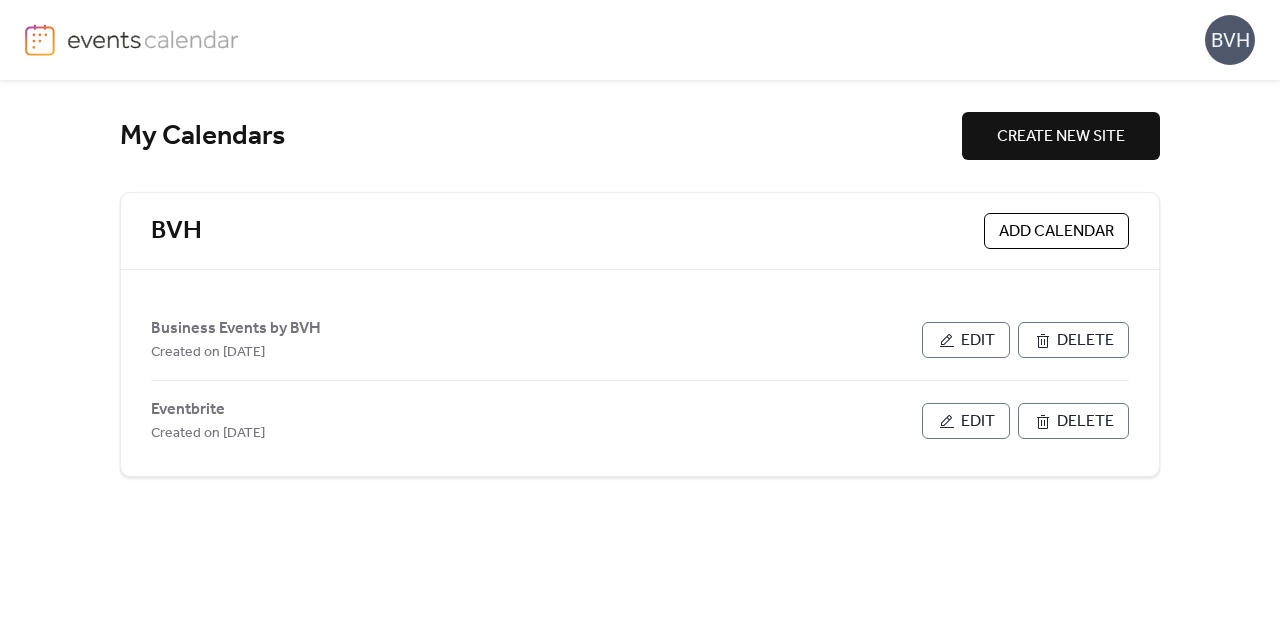 drag, startPoint x: 270, startPoint y: 334, endPoint x: 291, endPoint y: 339, distance: 21.587032 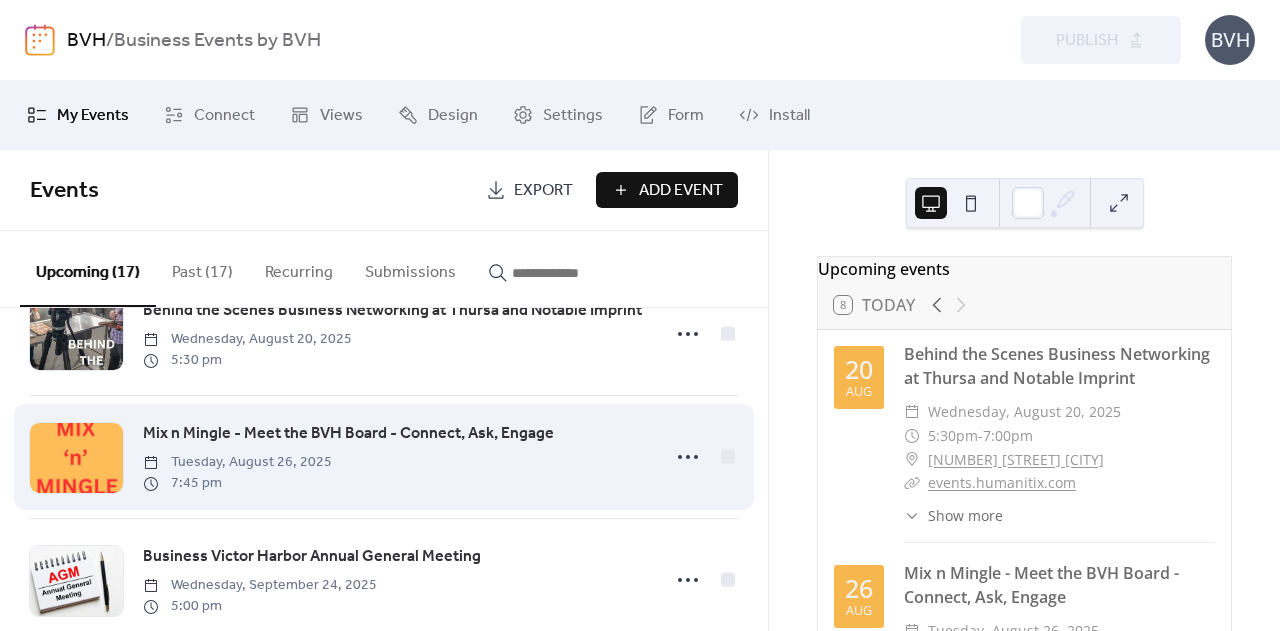 scroll, scrollTop: 100, scrollLeft: 0, axis: vertical 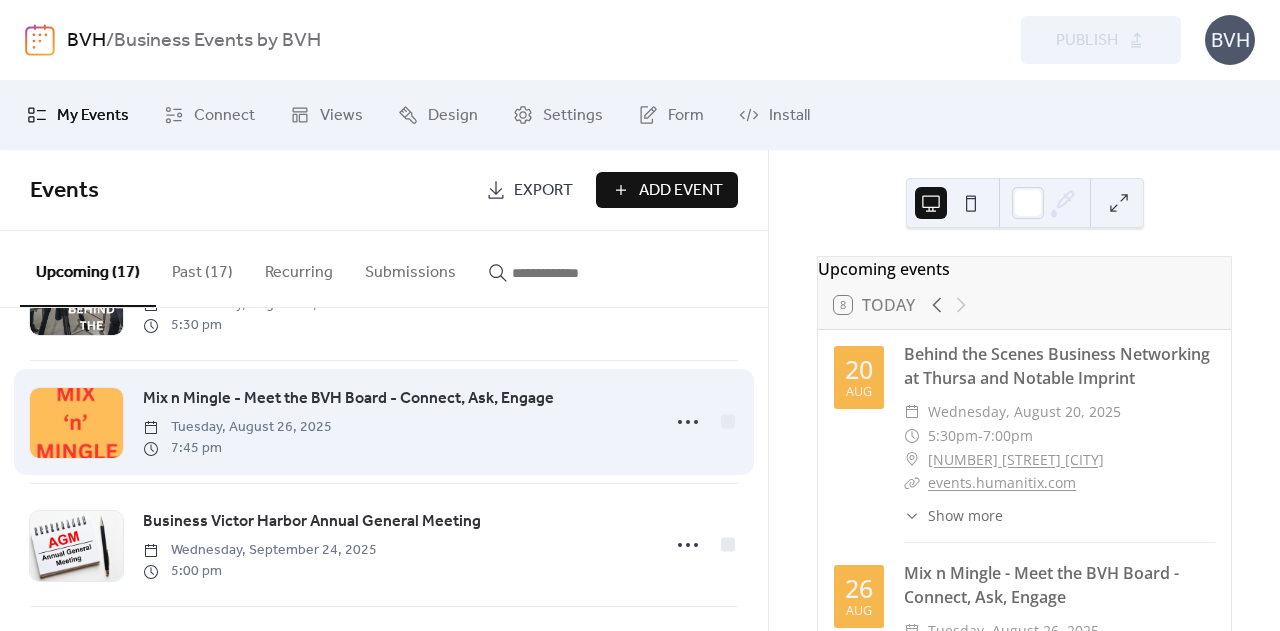 click on "Mix n Mingle - Meet the BVH Board - Connect, Ask, Engage" at bounding box center (348, 399) 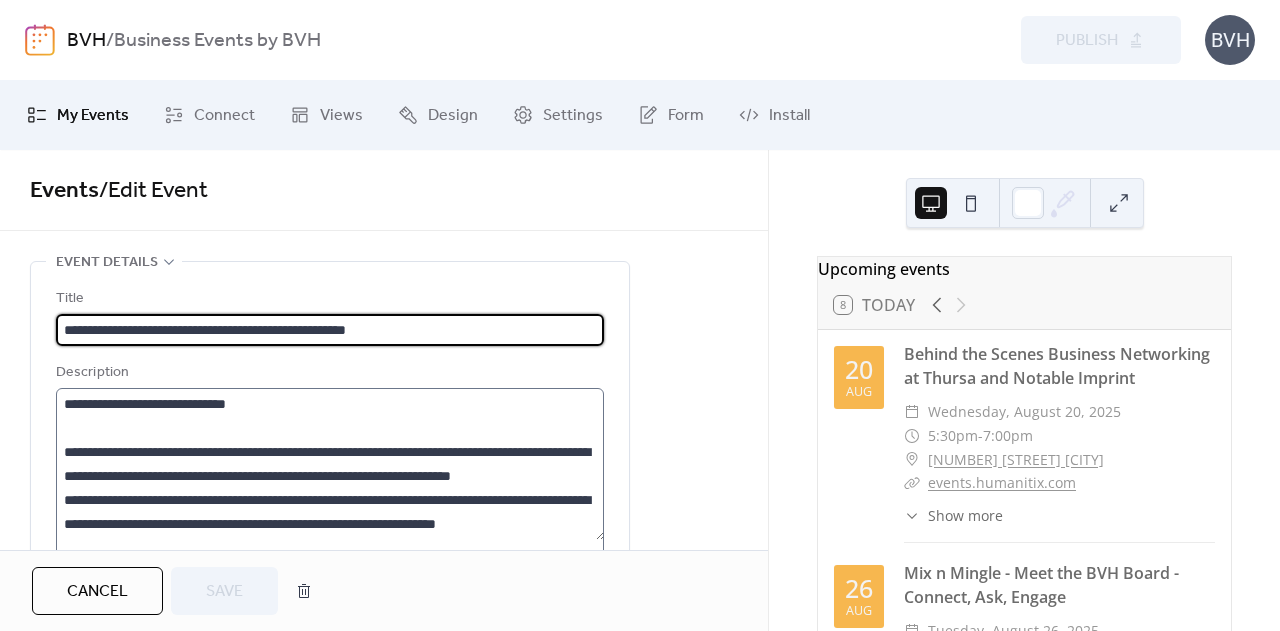 scroll, scrollTop: 264, scrollLeft: 0, axis: vertical 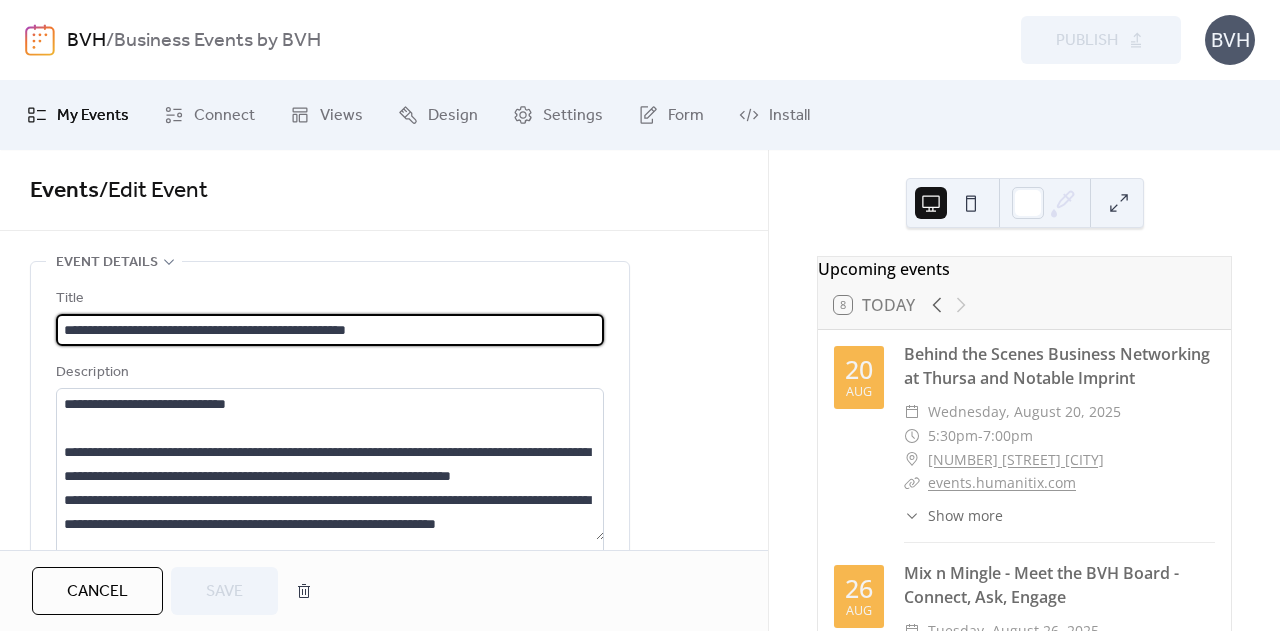 click on "**********" at bounding box center (384, 988) 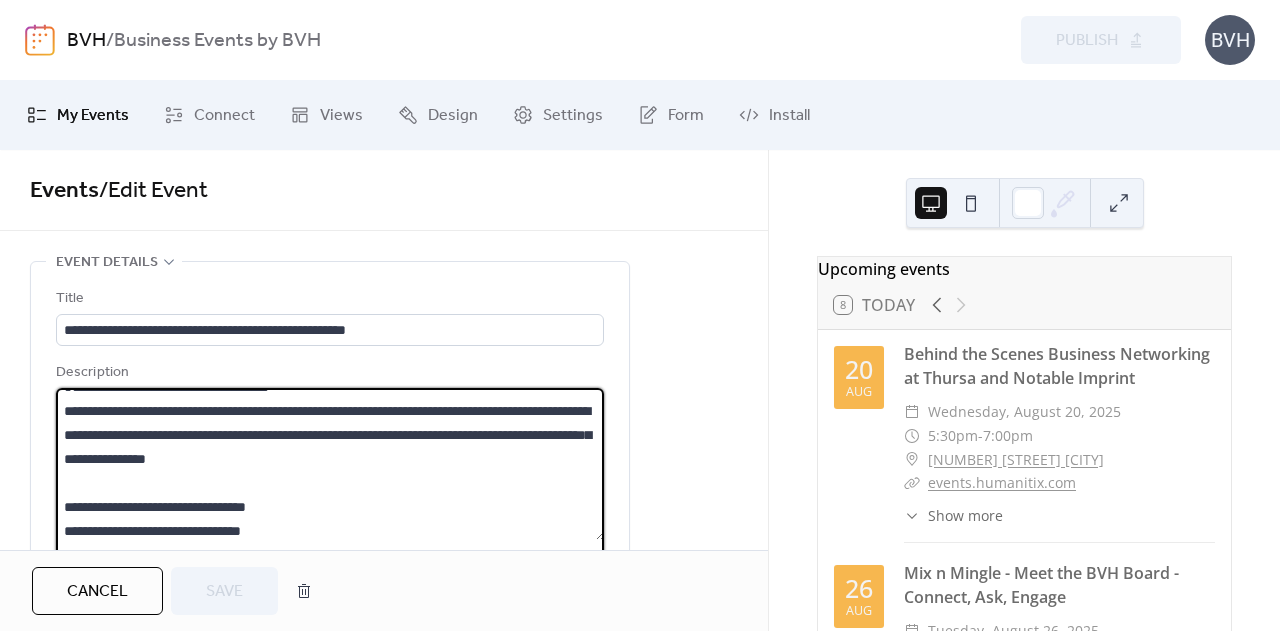 scroll, scrollTop: 0, scrollLeft: 0, axis: both 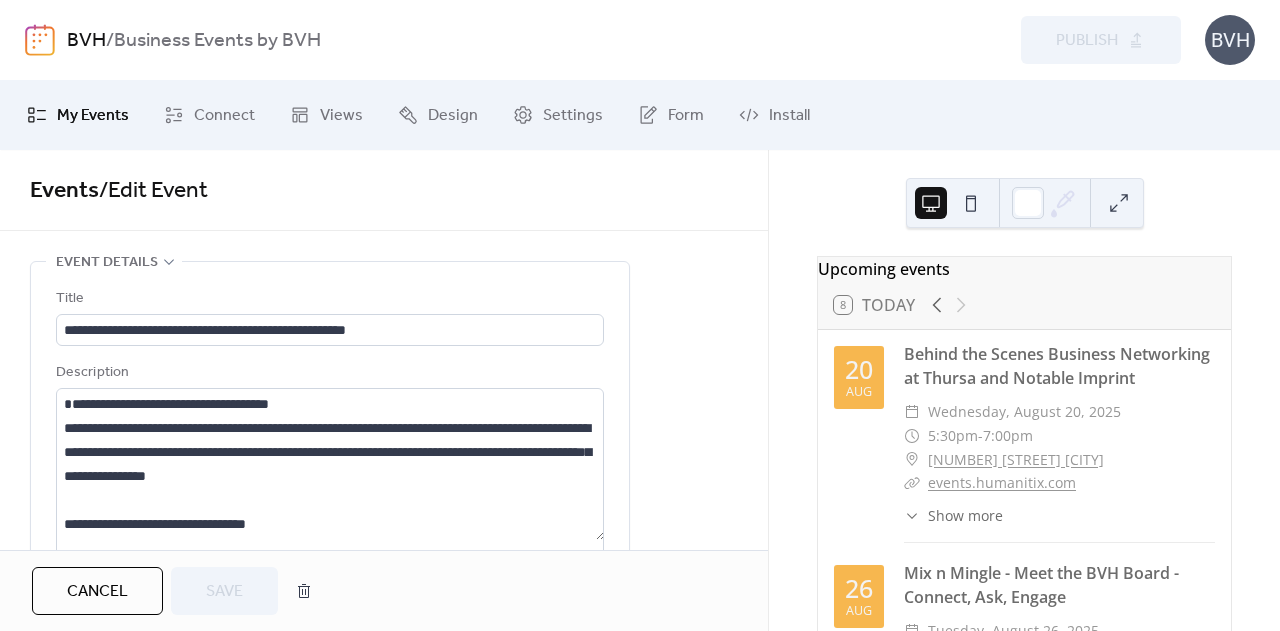 click on "**********" at bounding box center [384, 350] 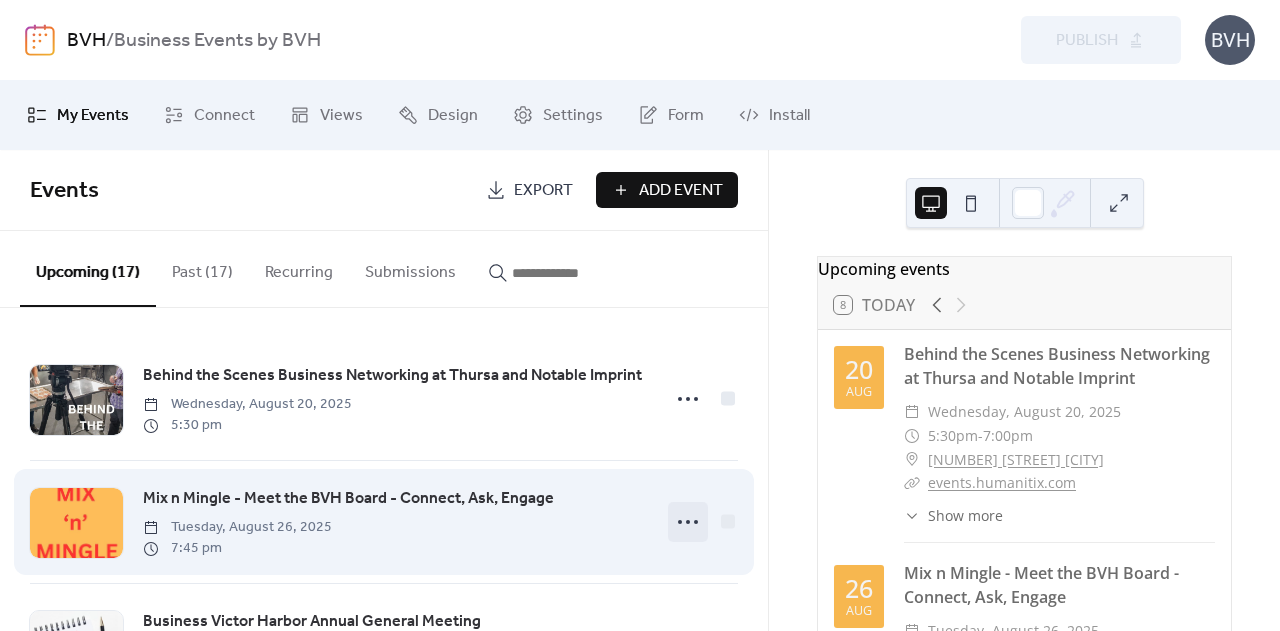 click 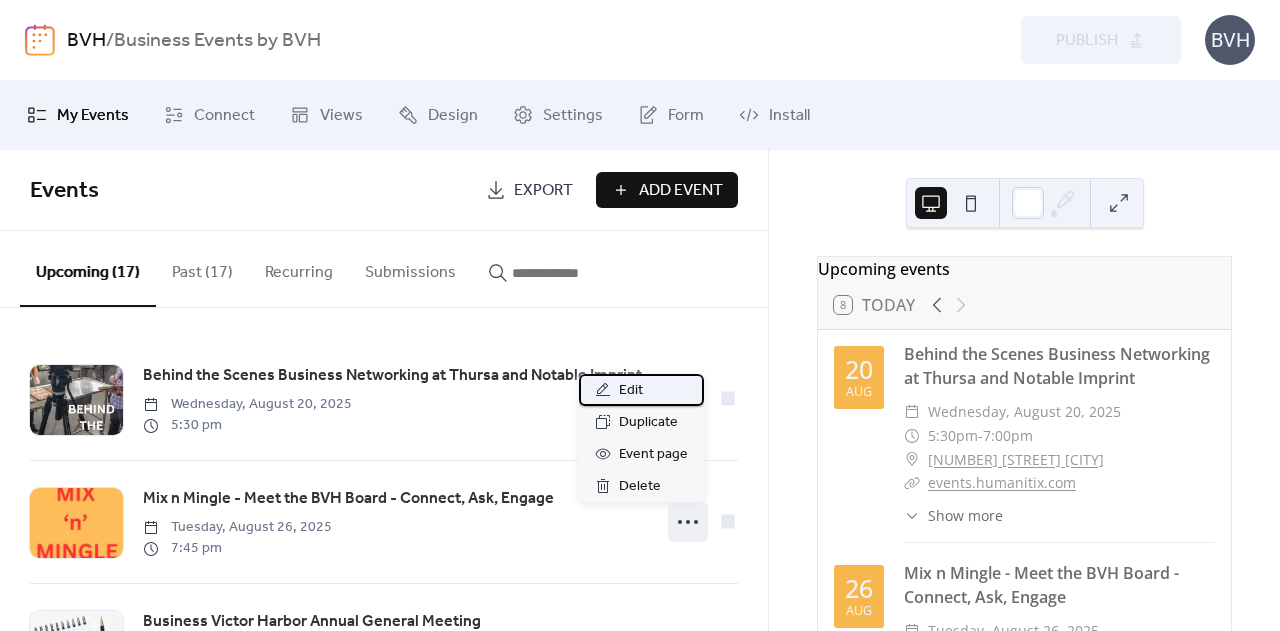 click on "Edit" at bounding box center [631, 391] 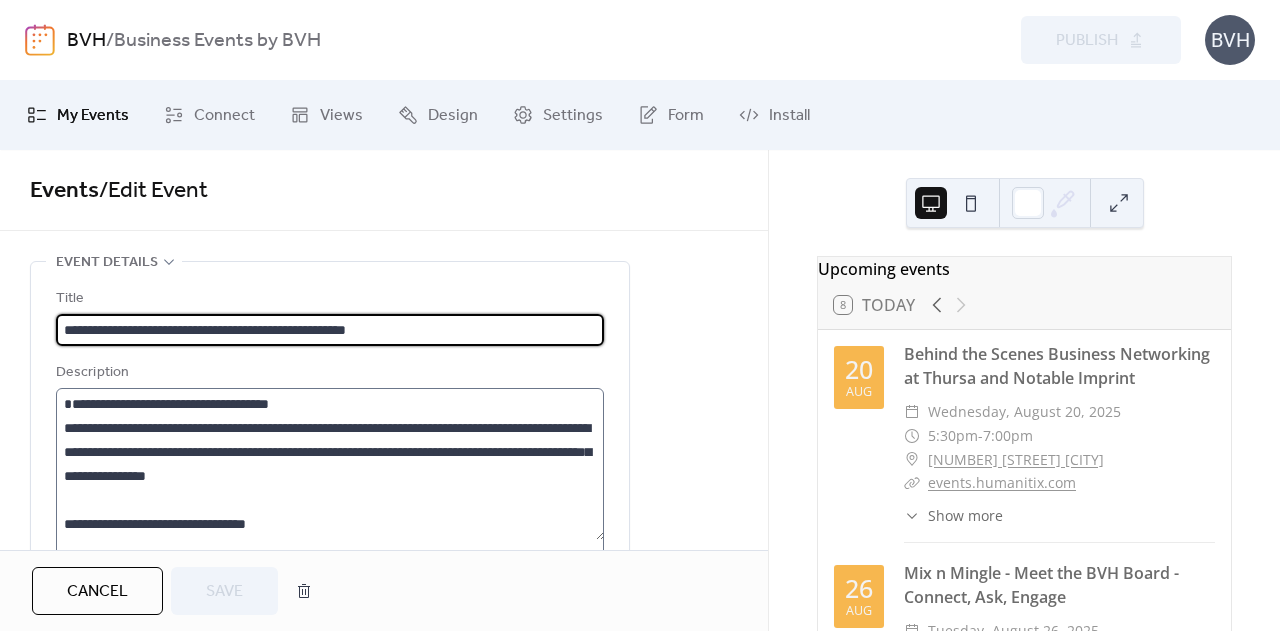 scroll, scrollTop: 264, scrollLeft: 0, axis: vertical 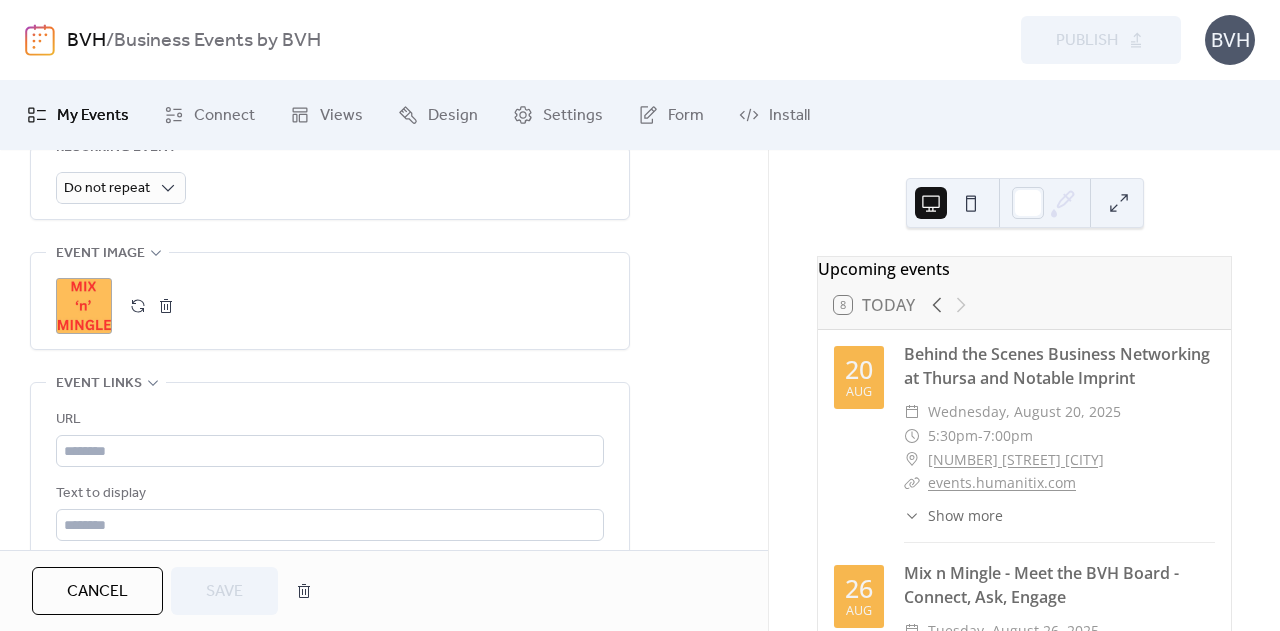click on ";" at bounding box center [84, 306] 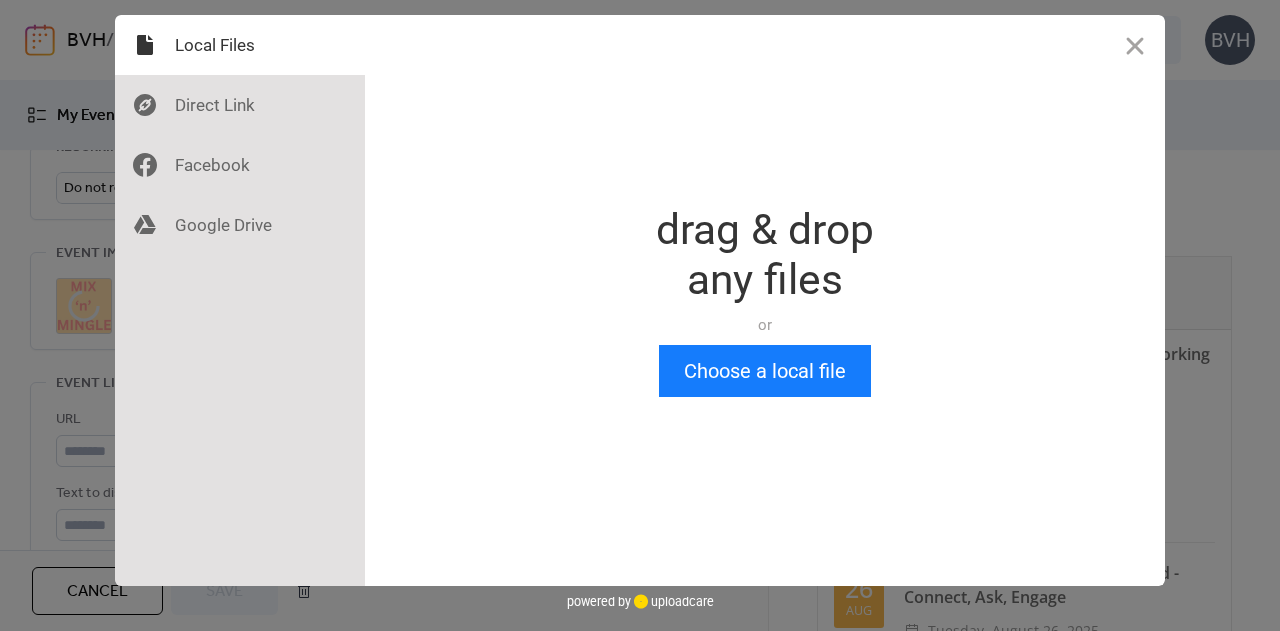 click at bounding box center [1135, 45] 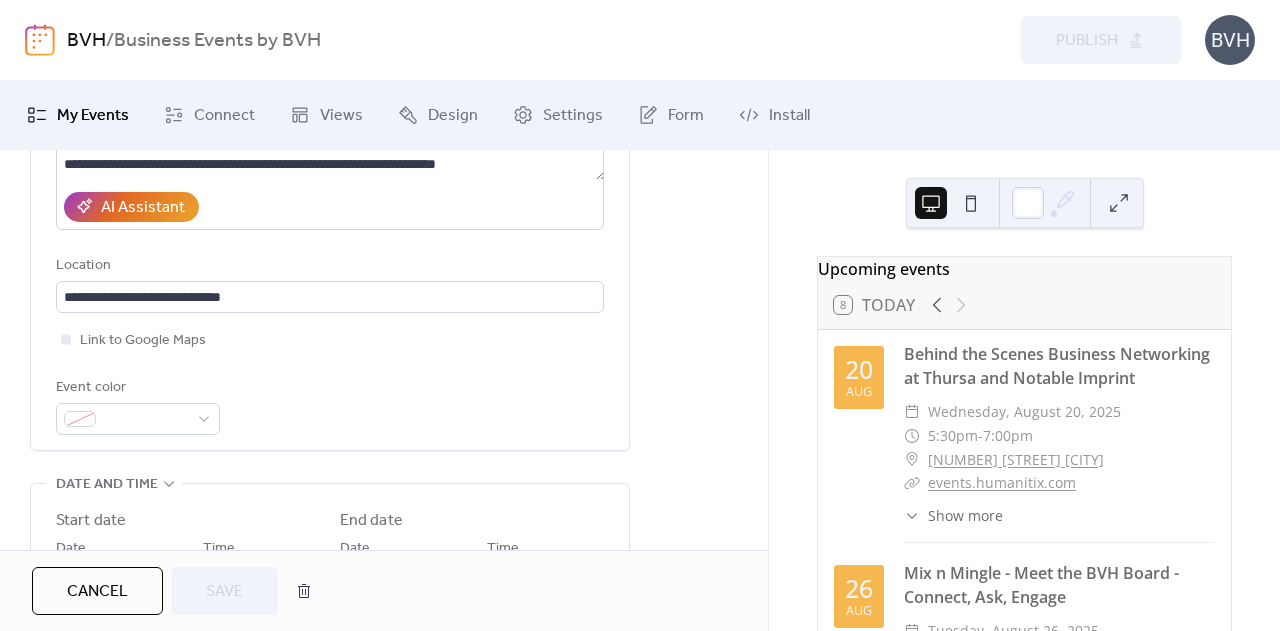scroll, scrollTop: 700, scrollLeft: 0, axis: vertical 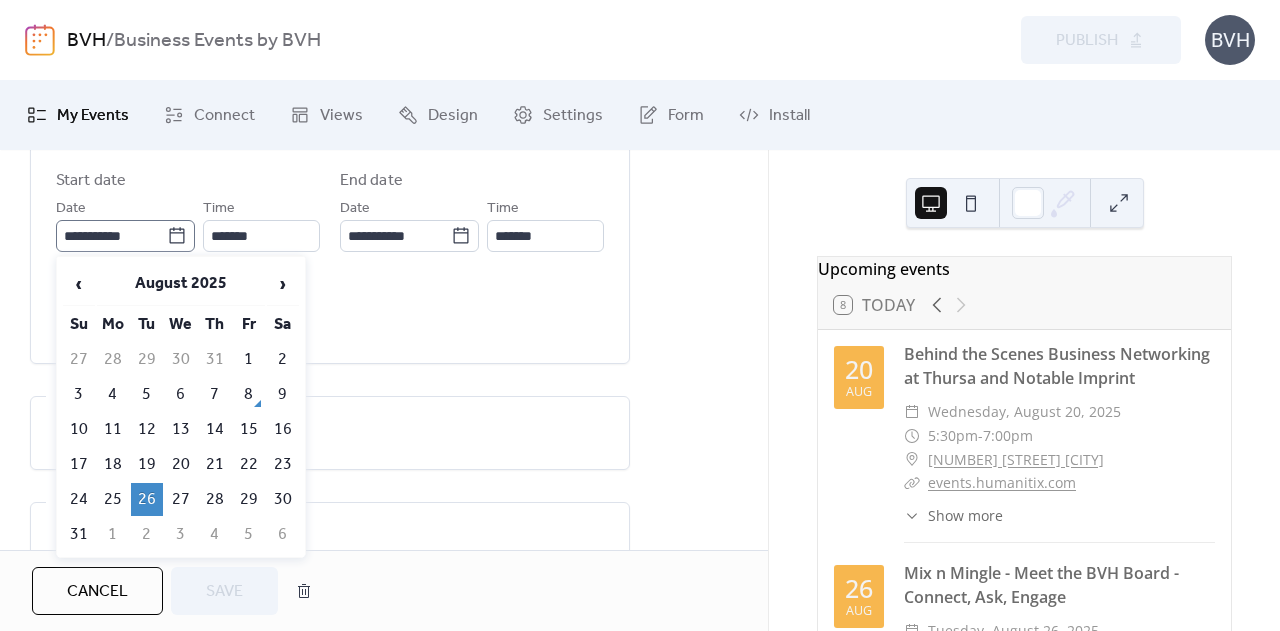 click 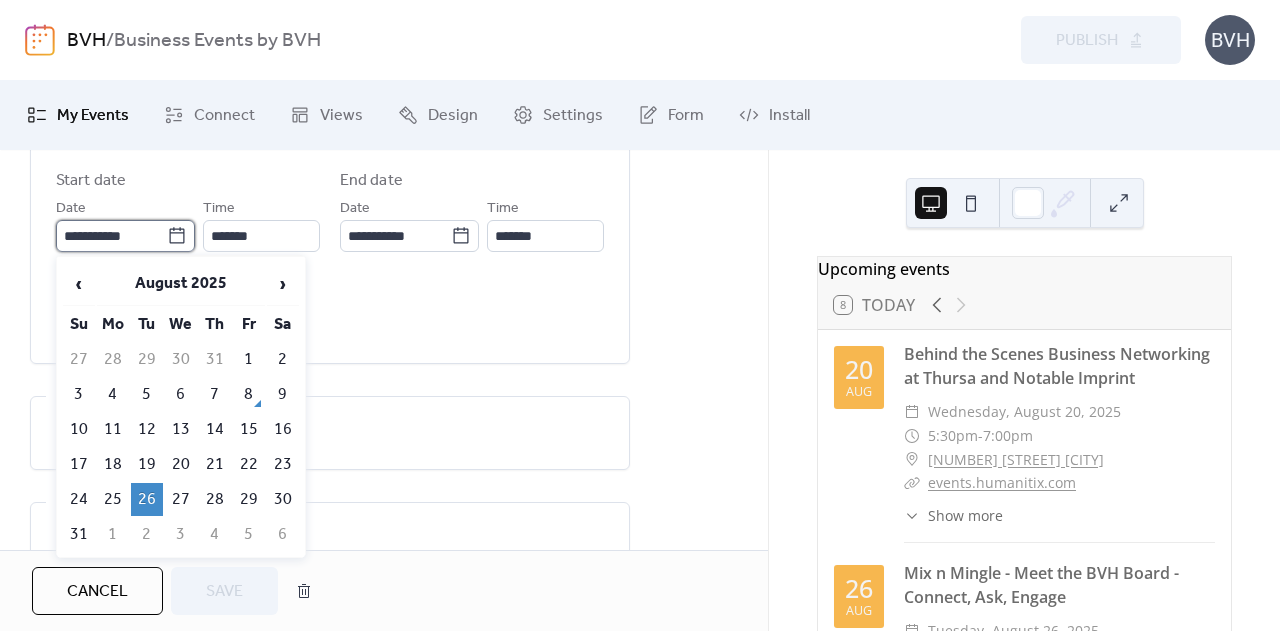 click on "**********" at bounding box center (111, 236) 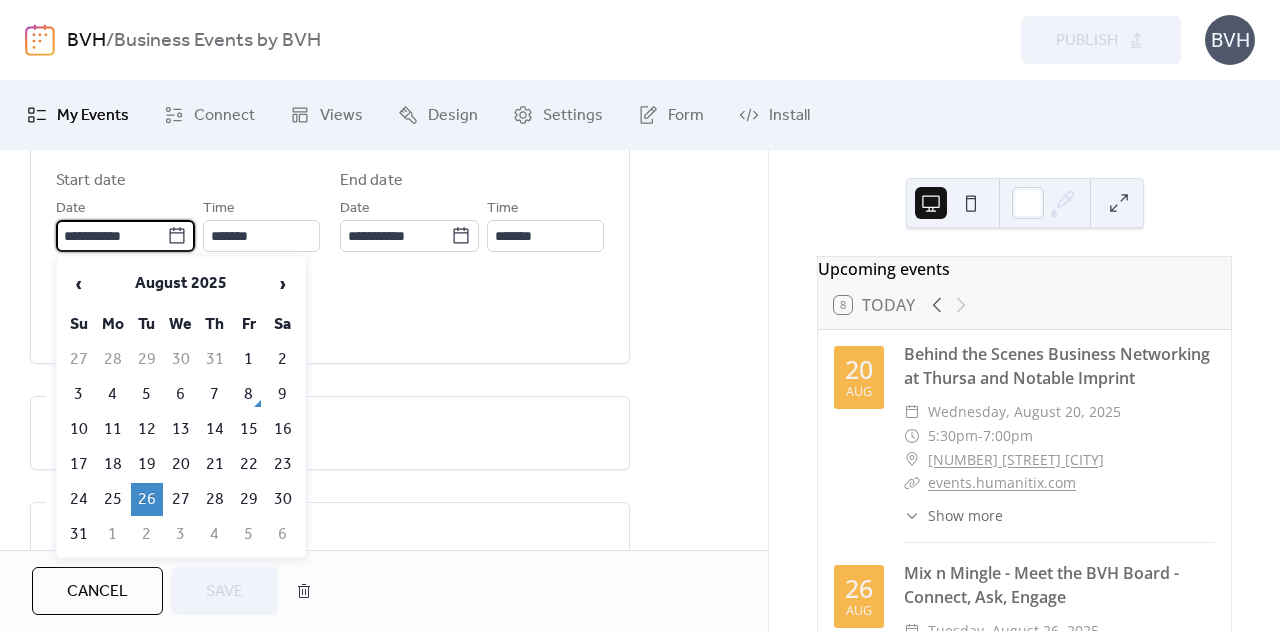 click 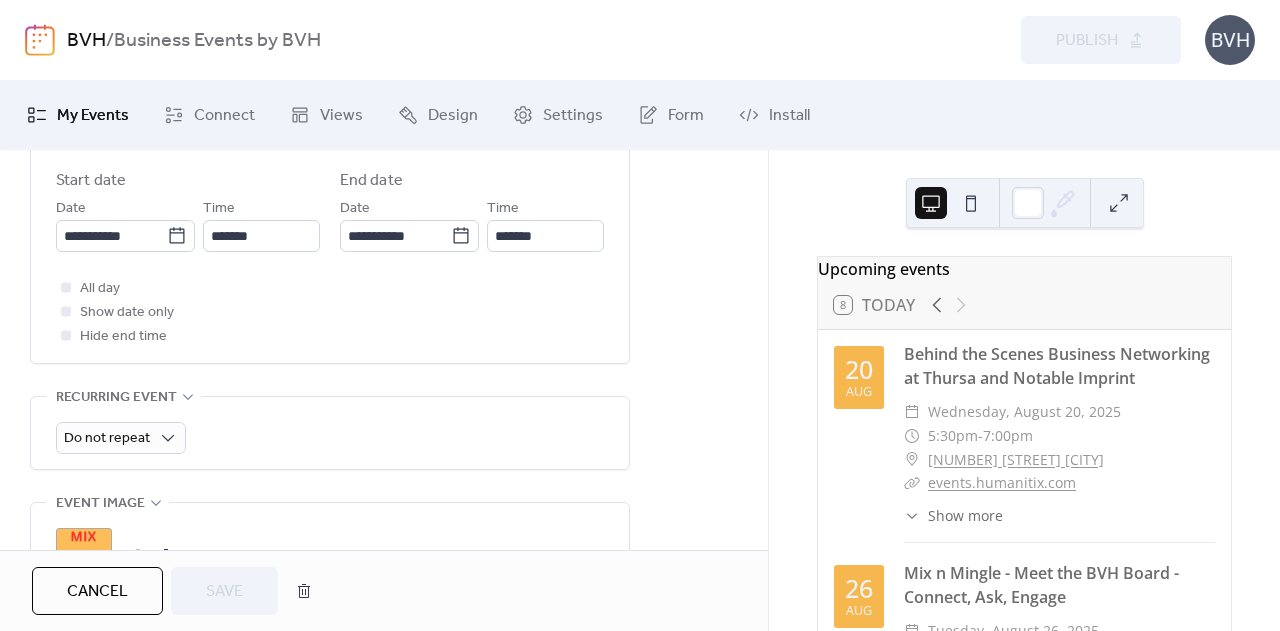 click on "Do not repeat" at bounding box center (330, 433) 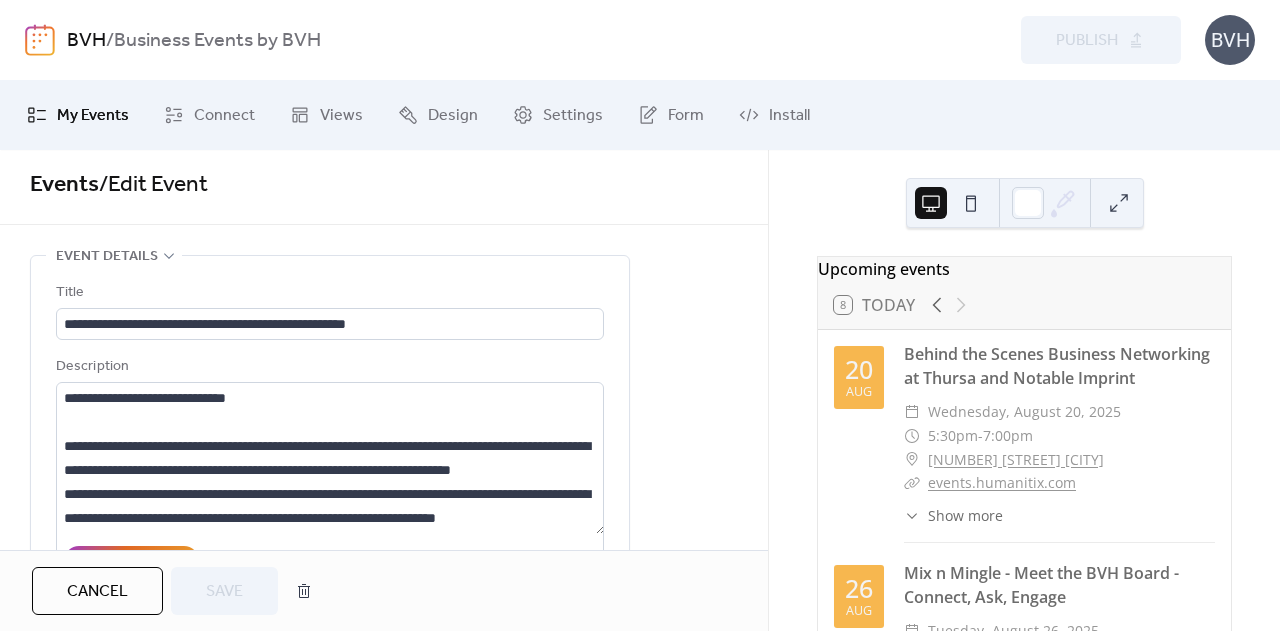 scroll, scrollTop: 0, scrollLeft: 0, axis: both 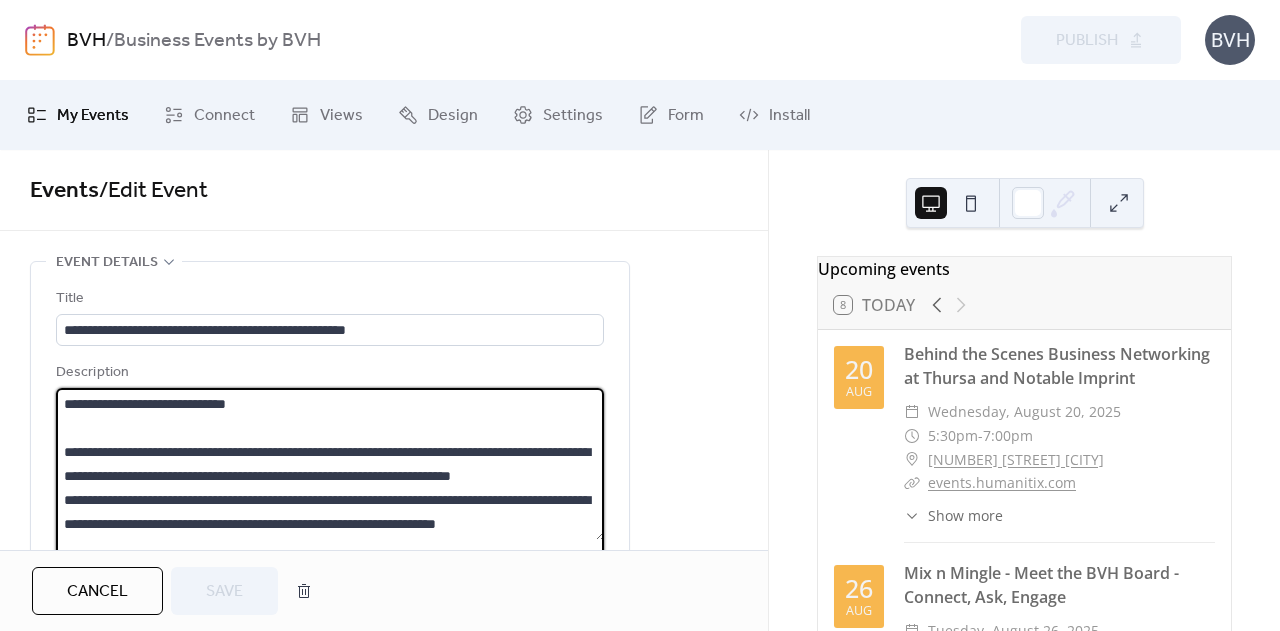 drag, startPoint x: 363, startPoint y: 495, endPoint x: 300, endPoint y: 493, distance: 63.03174 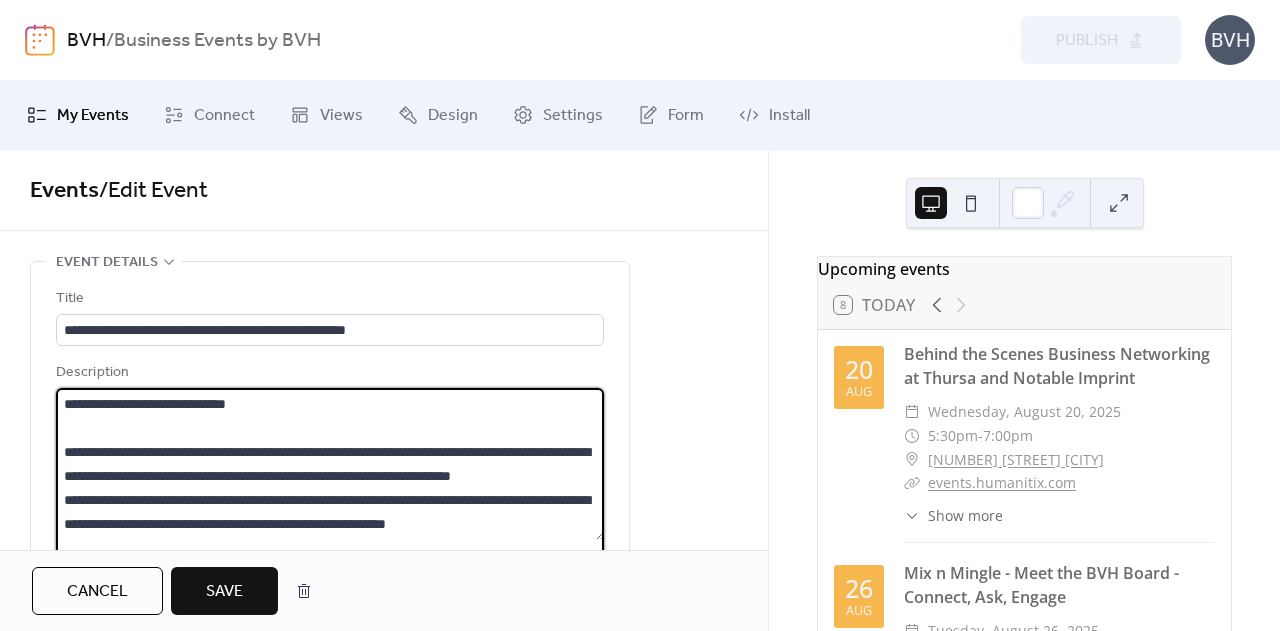 type on "**********" 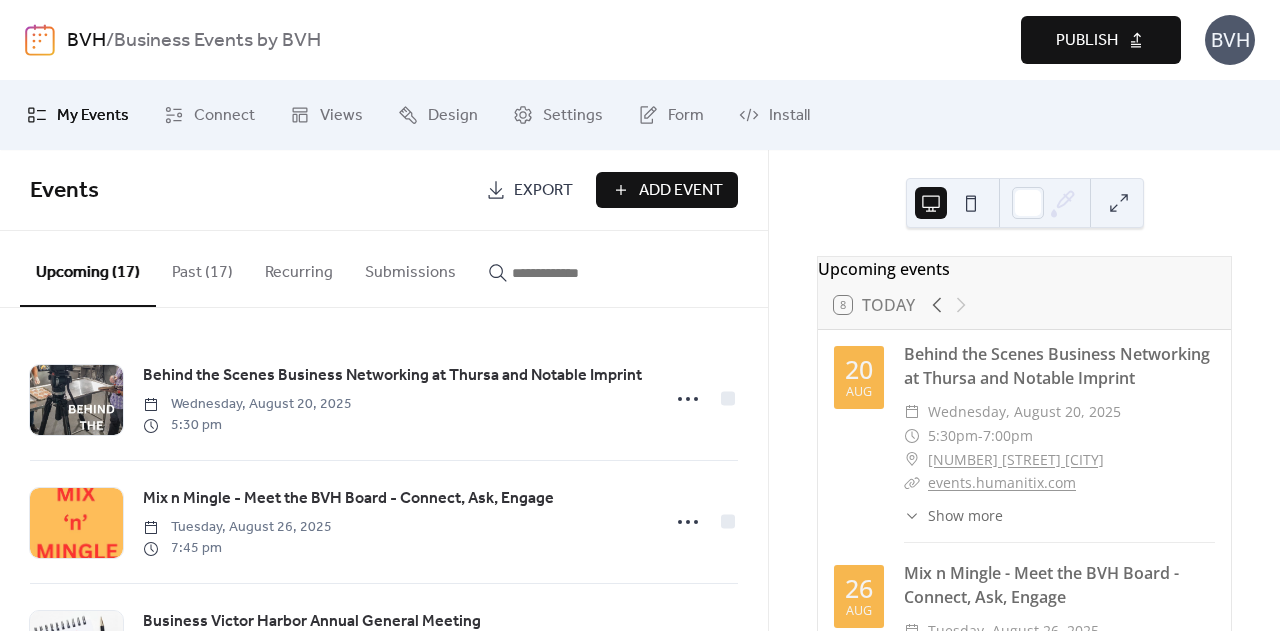 click on "Publish" at bounding box center [1087, 41] 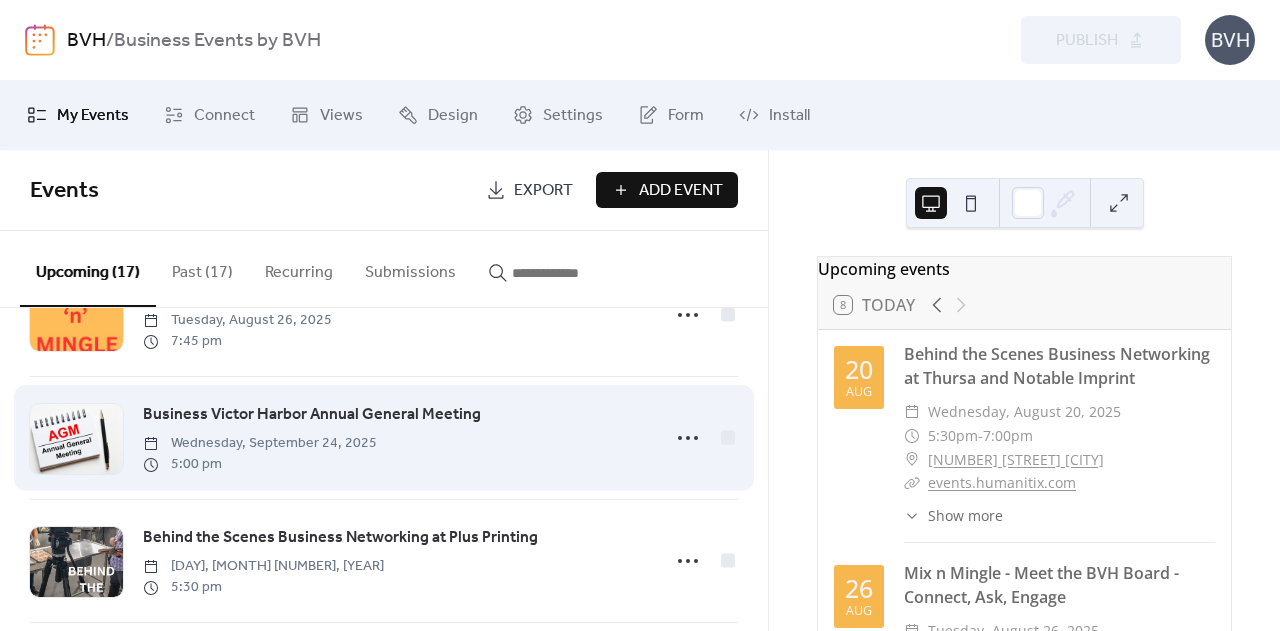 scroll, scrollTop: 250, scrollLeft: 0, axis: vertical 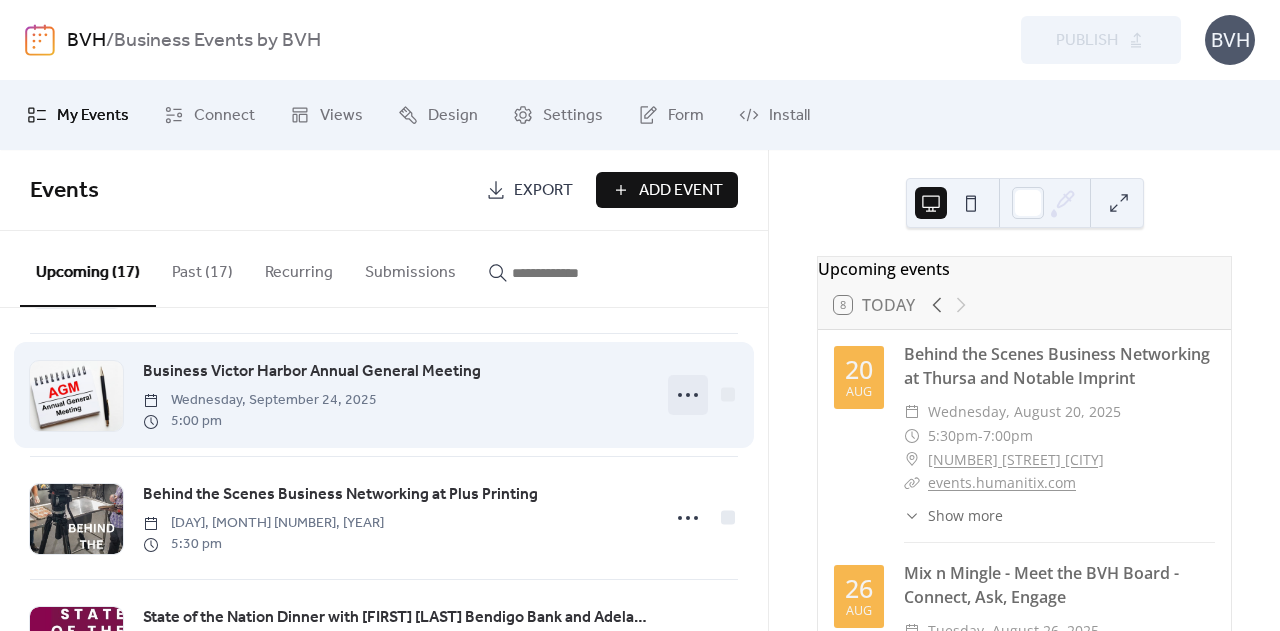 click 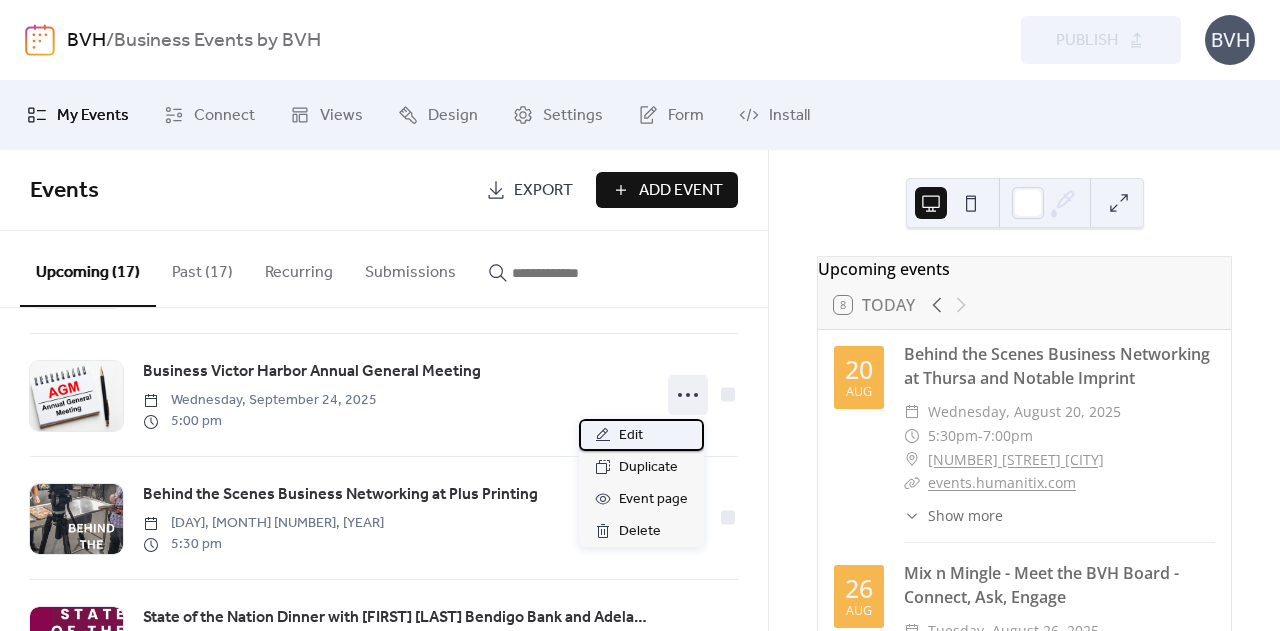 click on "Edit" at bounding box center [631, 436] 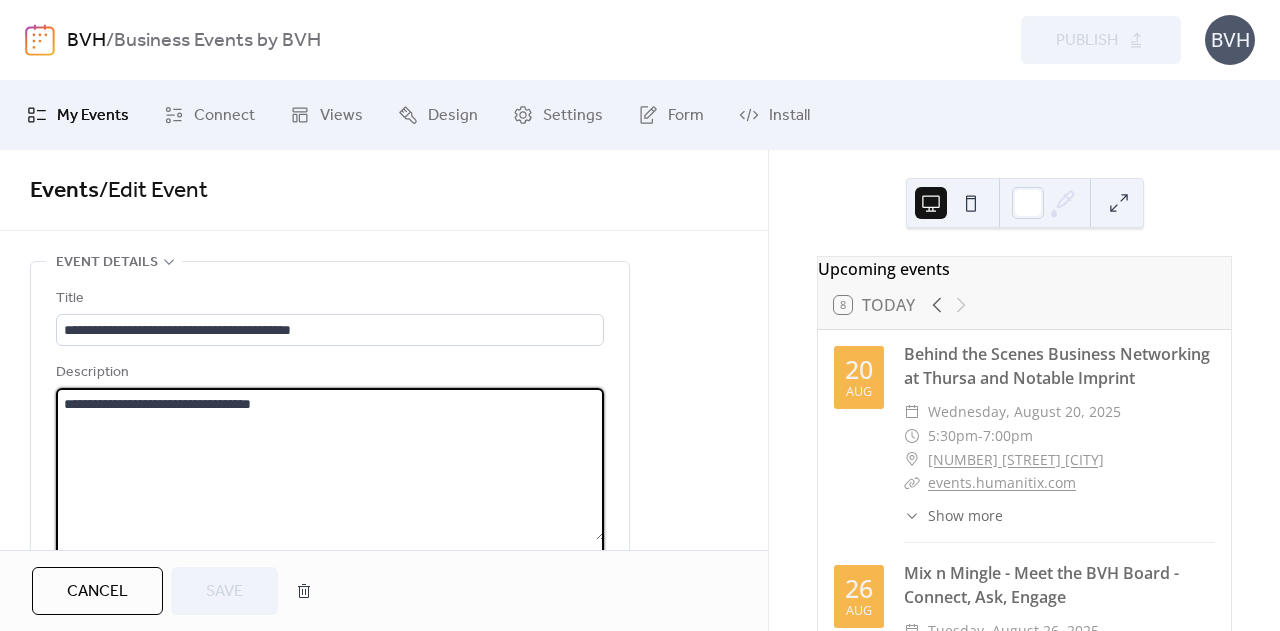 drag, startPoint x: 287, startPoint y: 405, endPoint x: 54, endPoint y: 397, distance: 233.1373 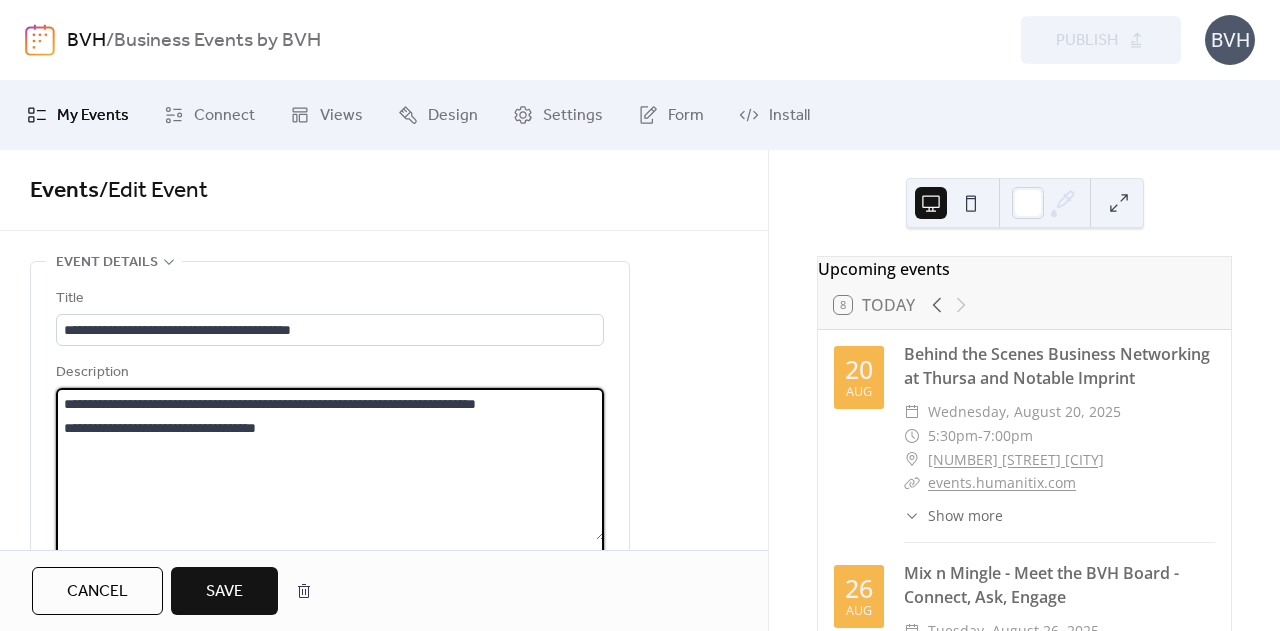 drag, startPoint x: 119, startPoint y: 405, endPoint x: 126, endPoint y: 445, distance: 40.60788 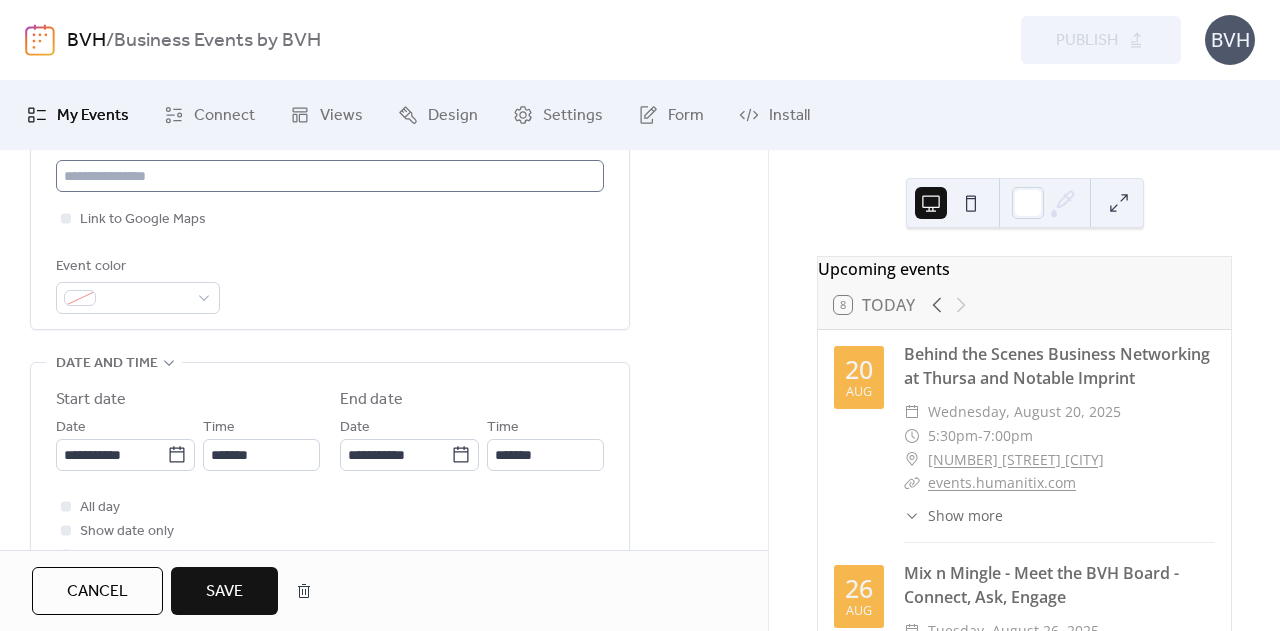 scroll, scrollTop: 550, scrollLeft: 0, axis: vertical 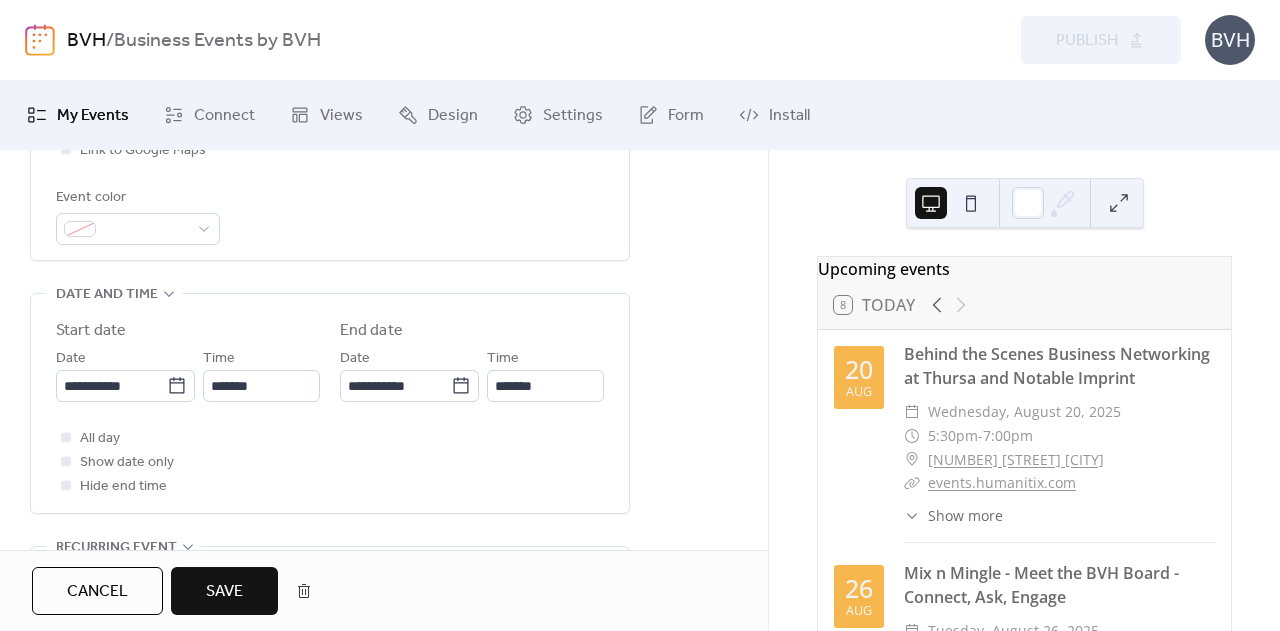 type on "**********" 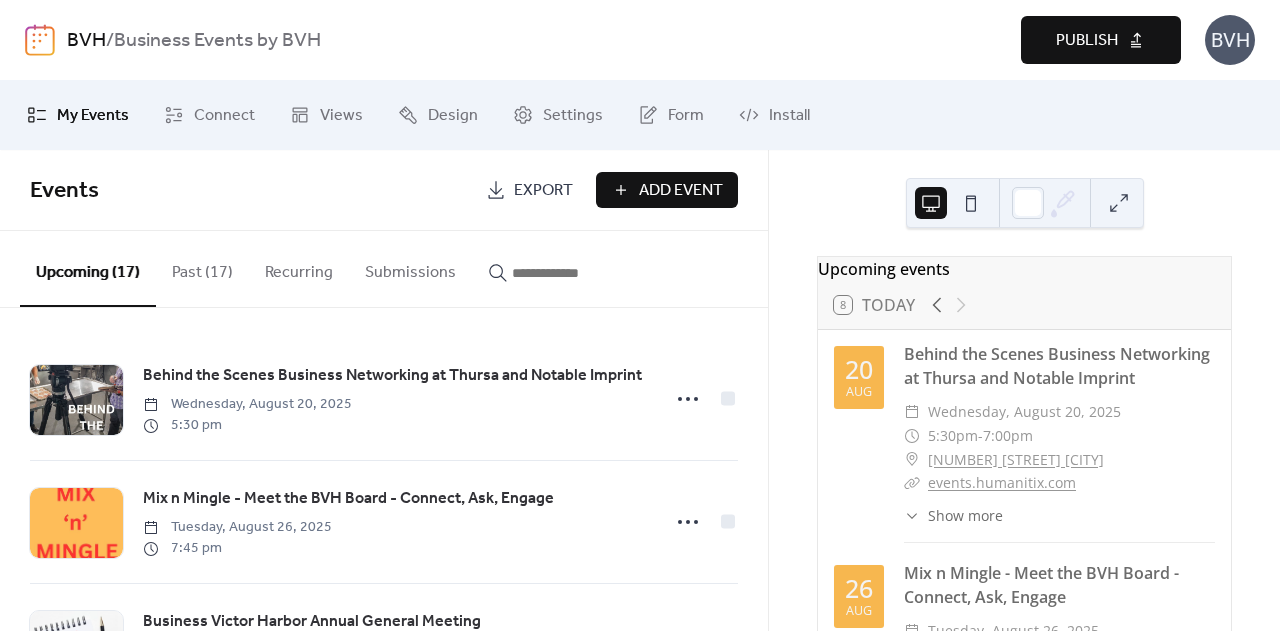 click on "Publish" at bounding box center (1101, 40) 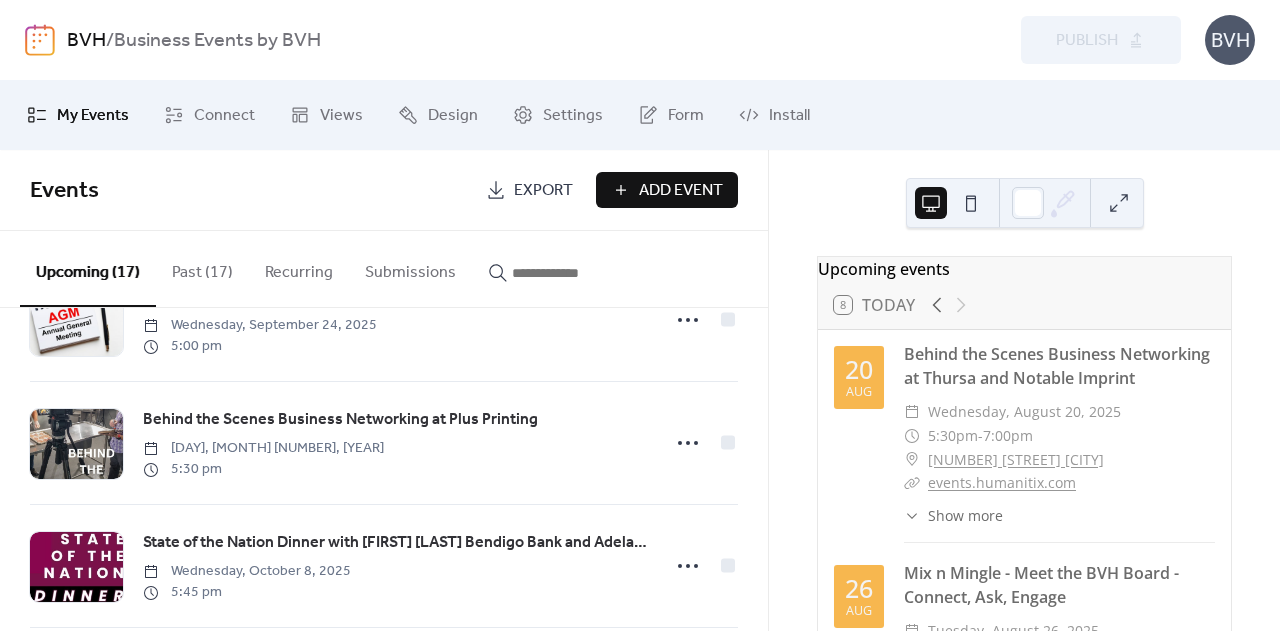 scroll, scrollTop: 0, scrollLeft: 0, axis: both 